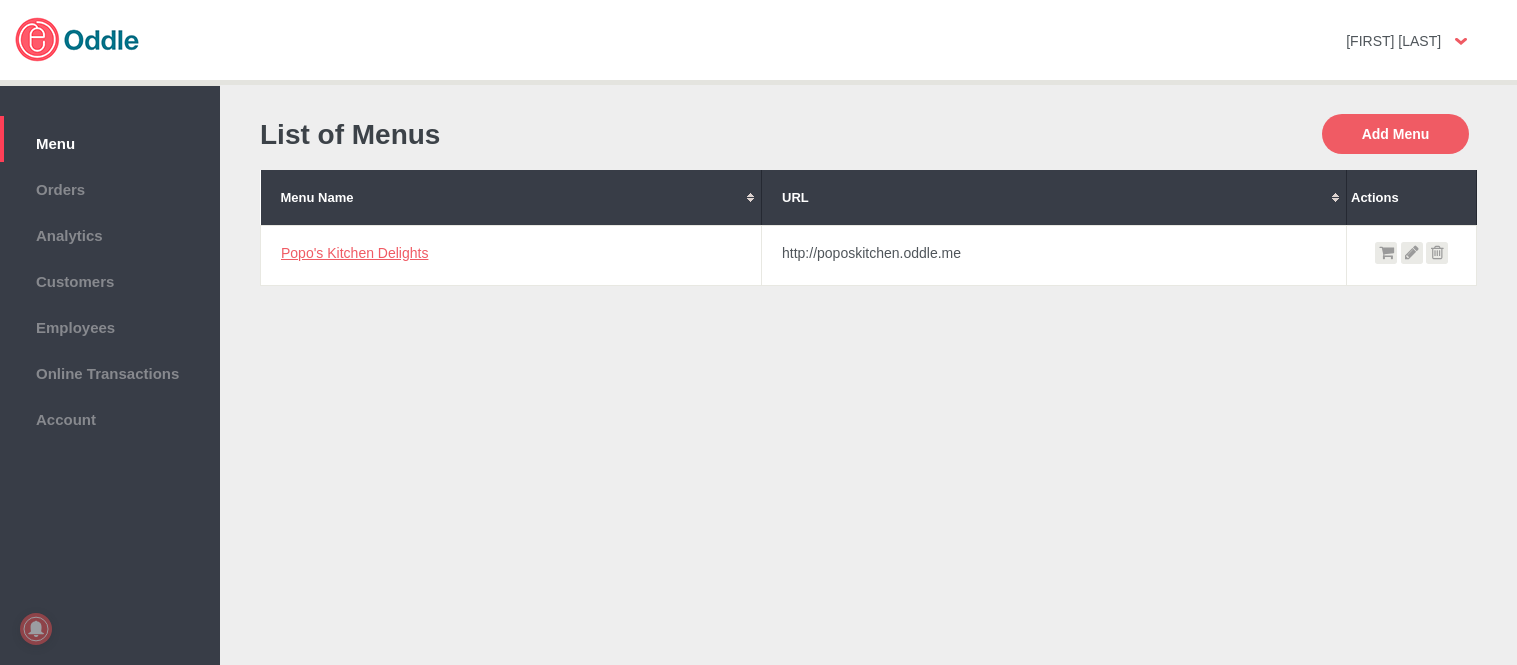 scroll, scrollTop: 0, scrollLeft: 0, axis: both 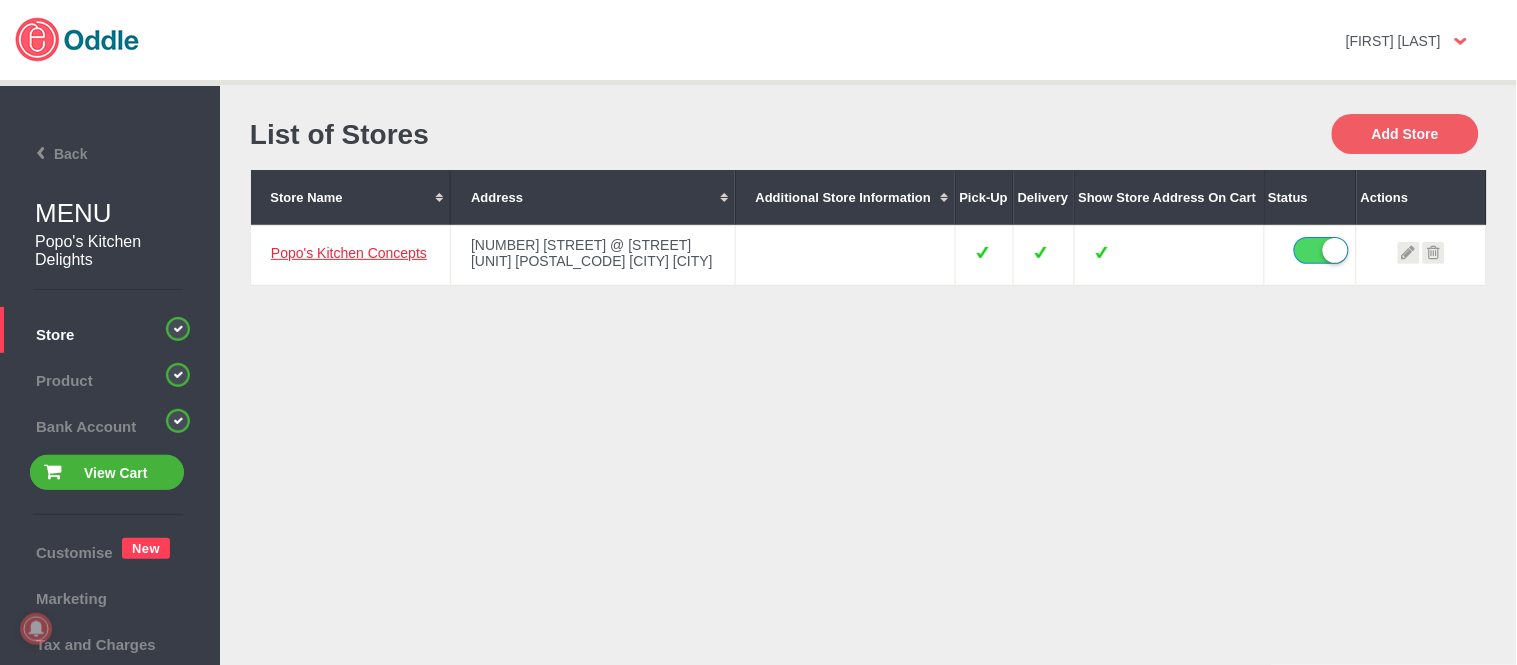 click on "Popo's Kitchen Concepts" at bounding box center [349, 253] 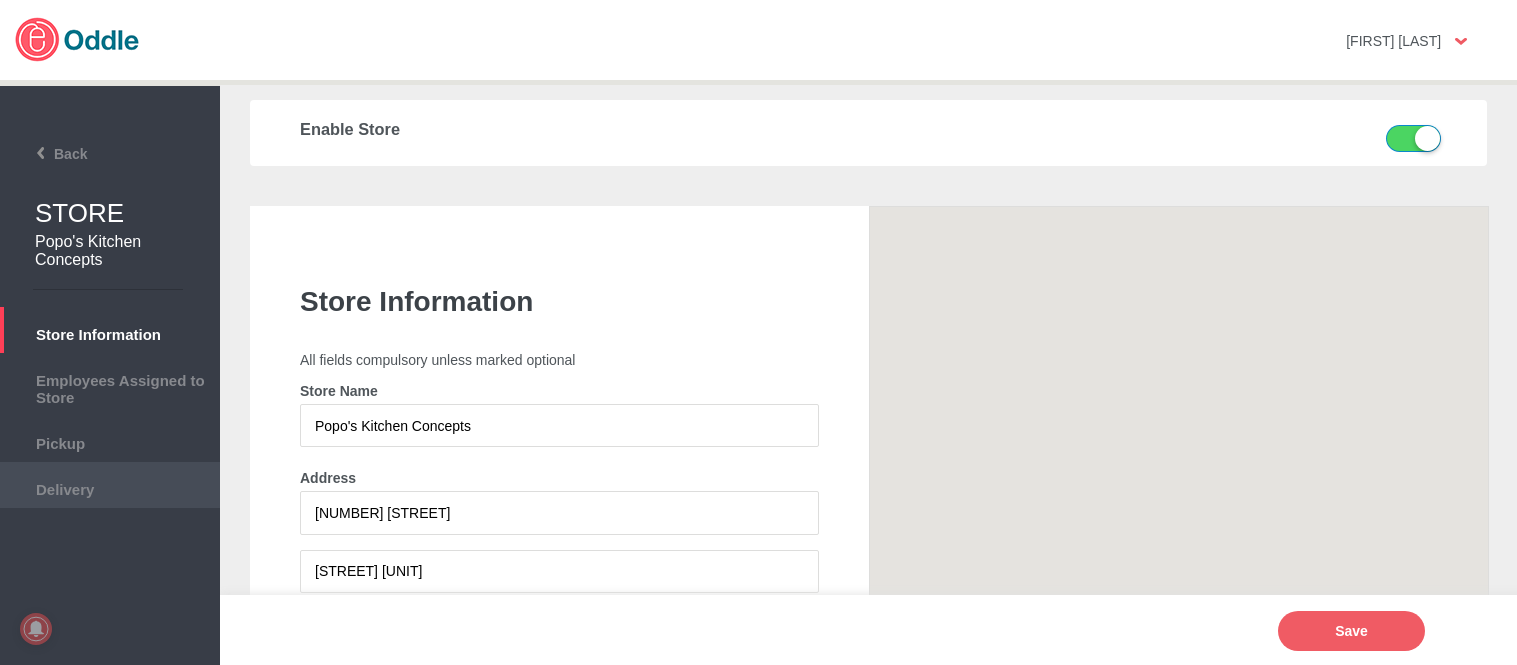 scroll, scrollTop: 0, scrollLeft: 0, axis: both 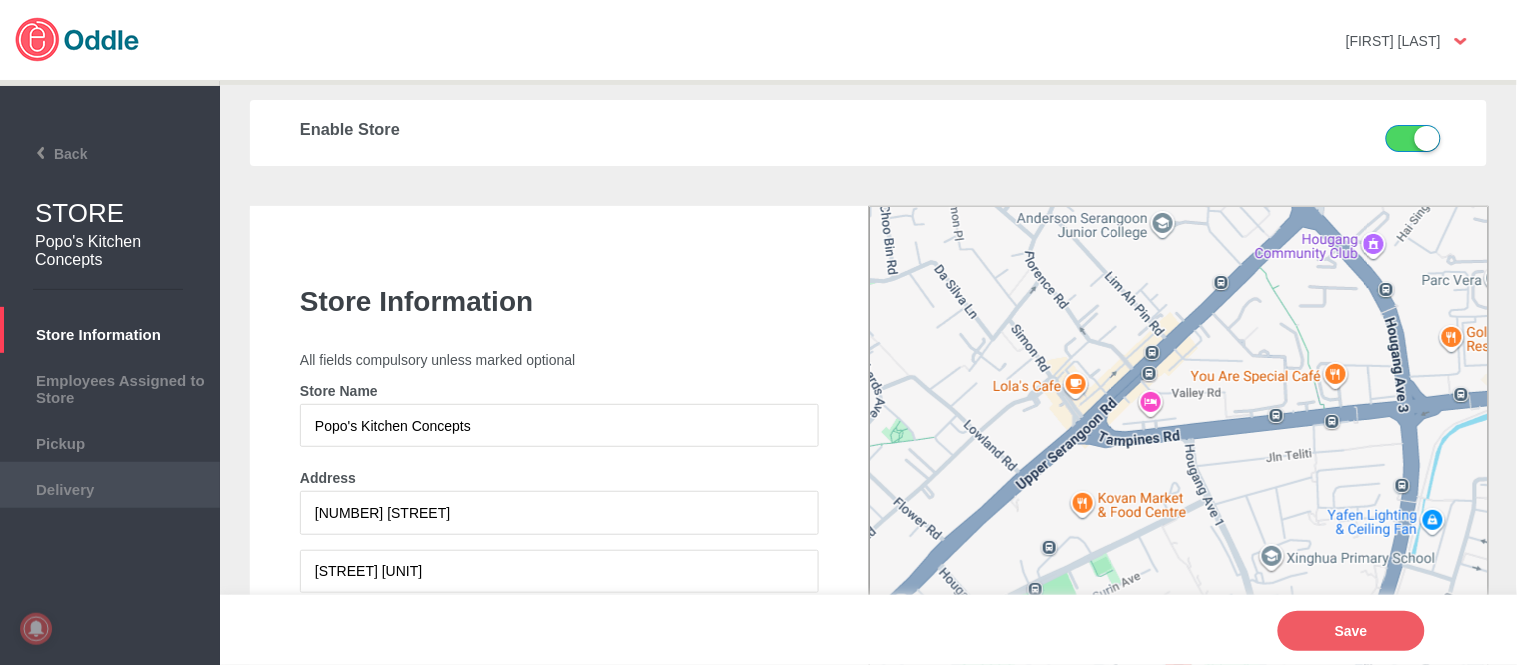 click on "Delivery" at bounding box center [110, 485] 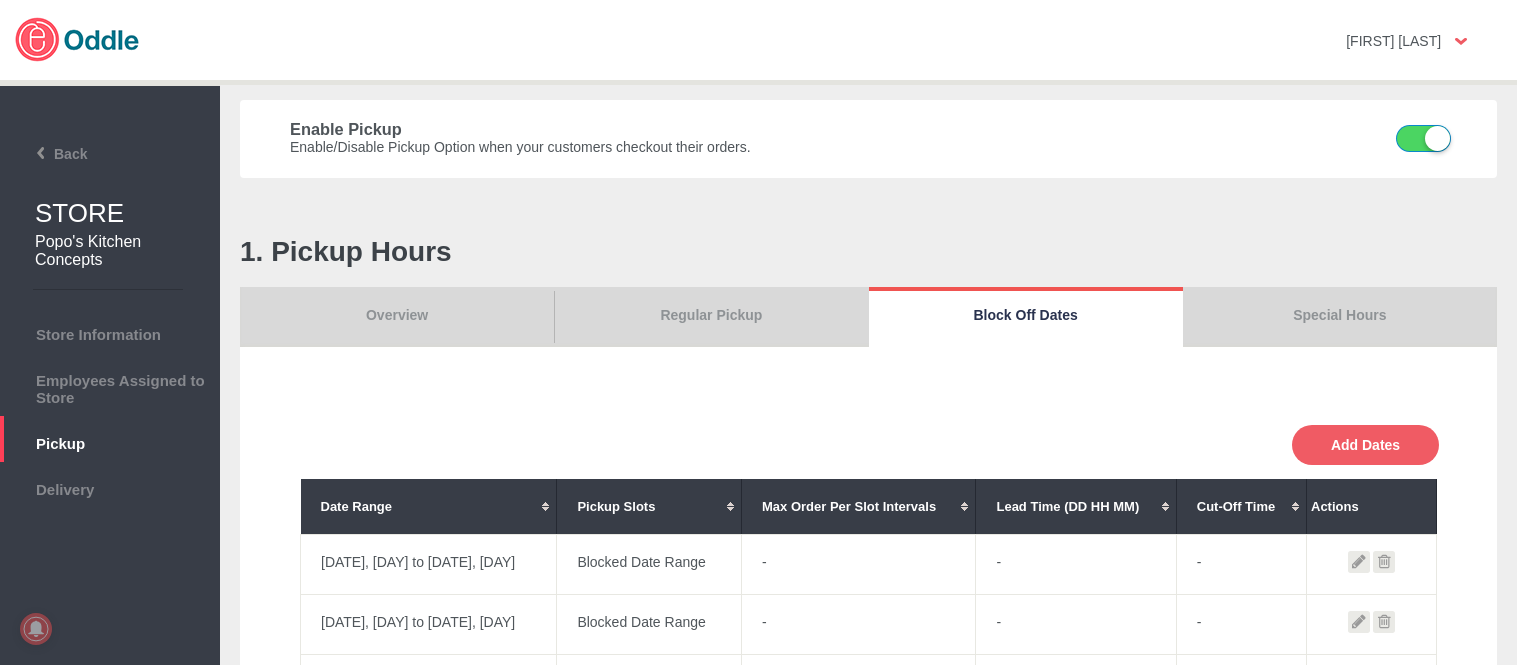 scroll, scrollTop: 0, scrollLeft: 0, axis: both 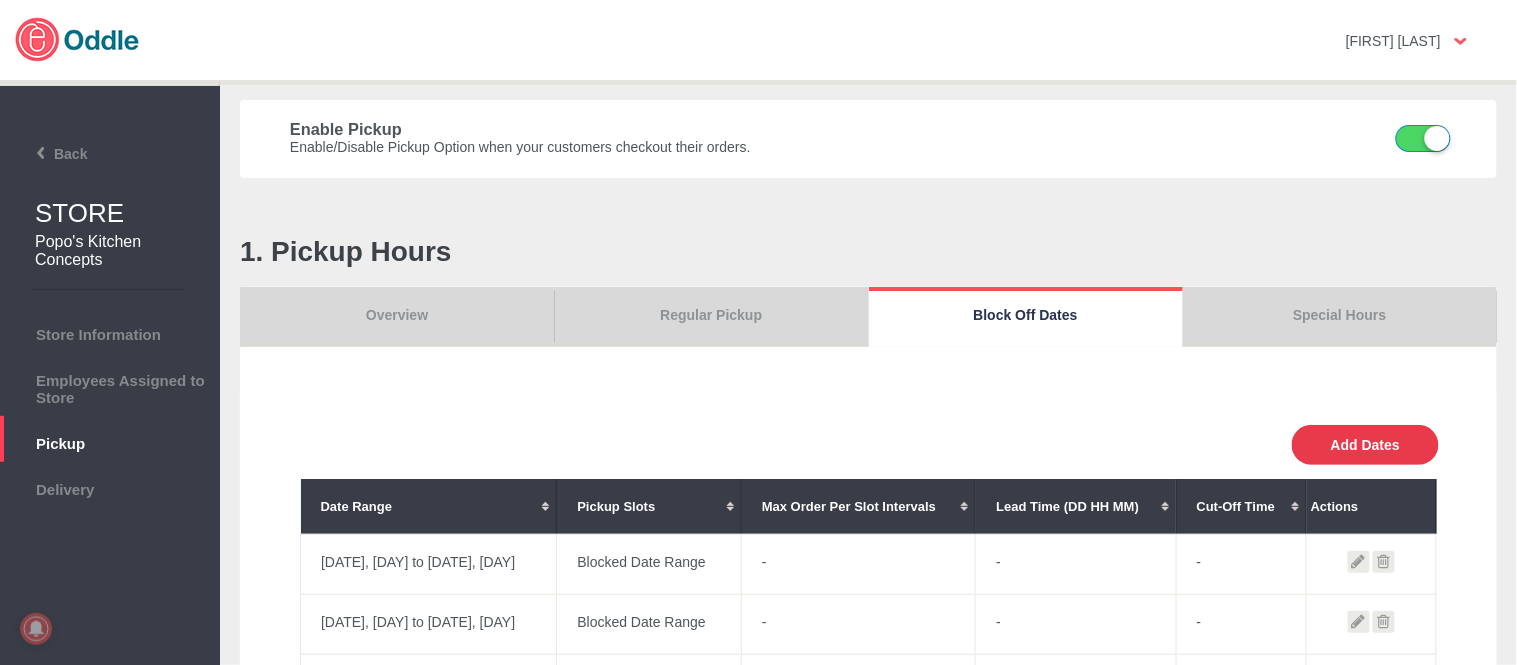 click on "Add Dates" at bounding box center [1365, 445] 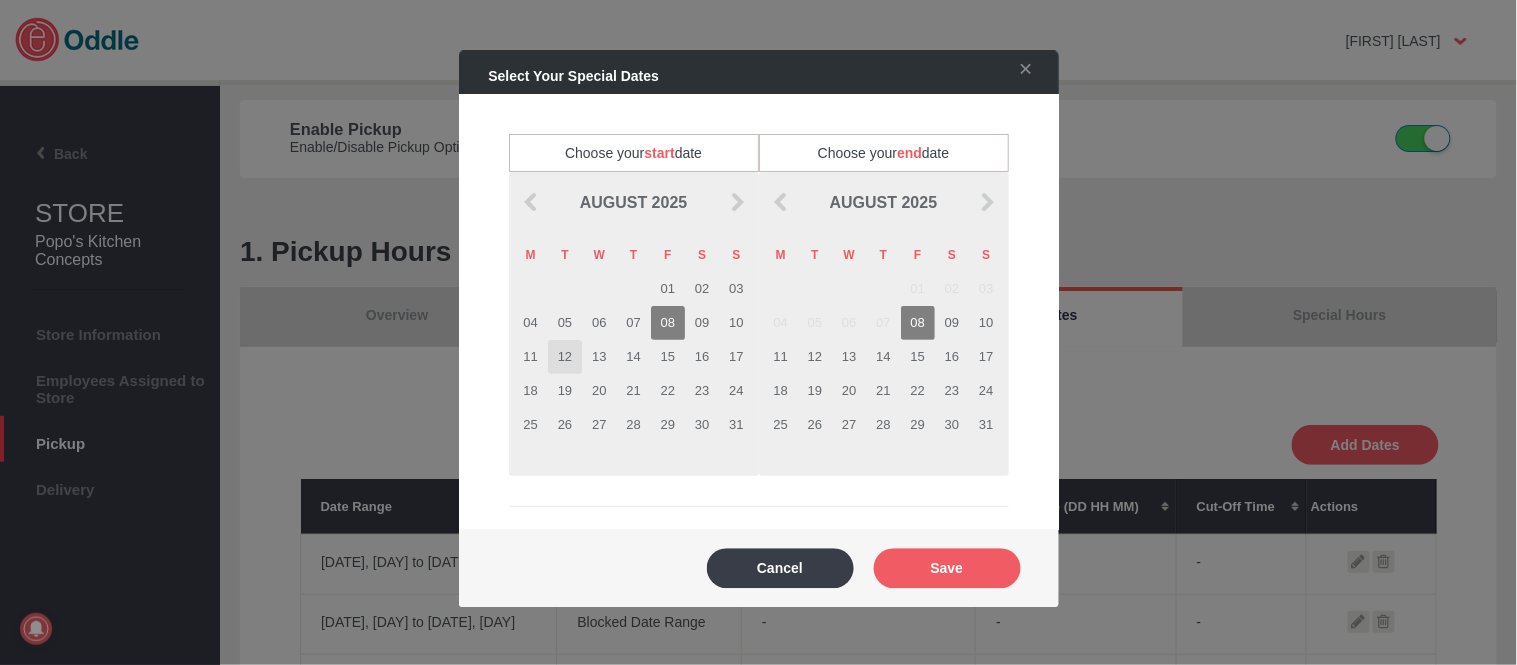 click on "12" at bounding box center (565, 357) 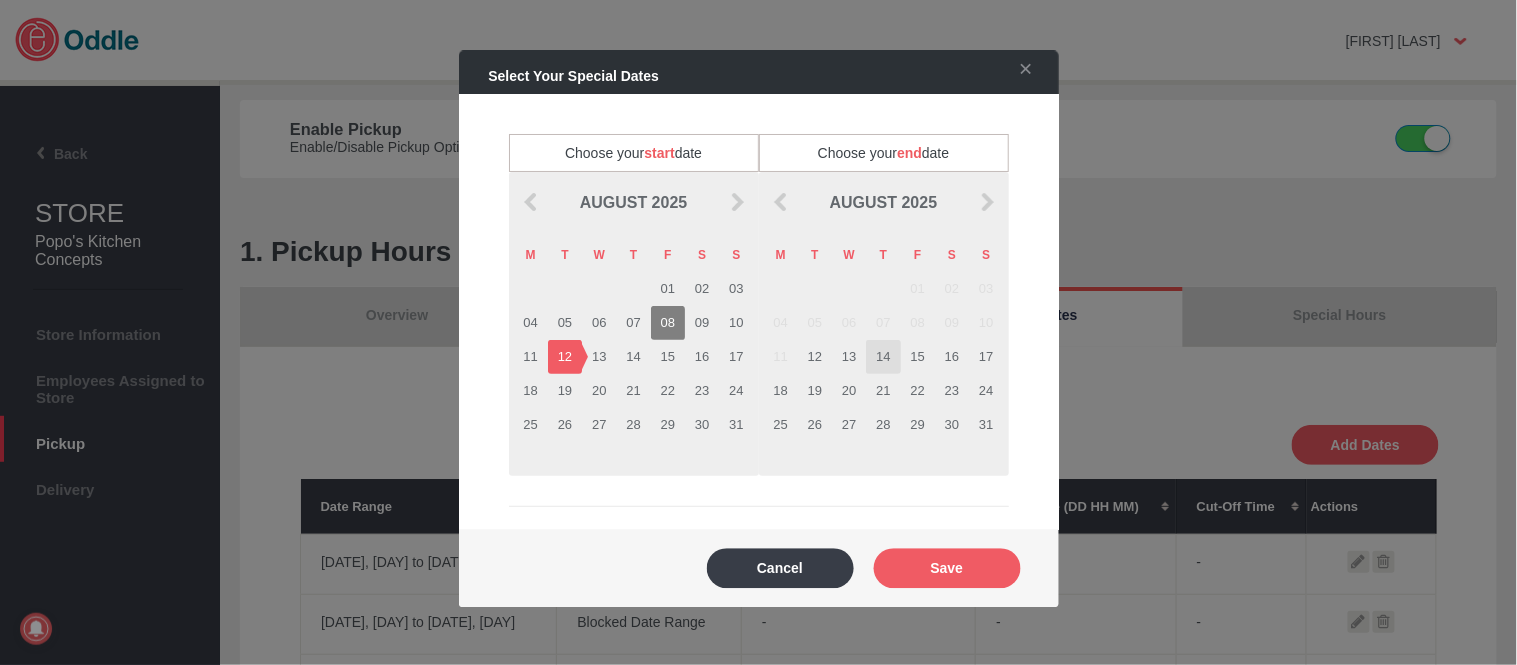 click on "14" at bounding box center [883, 357] 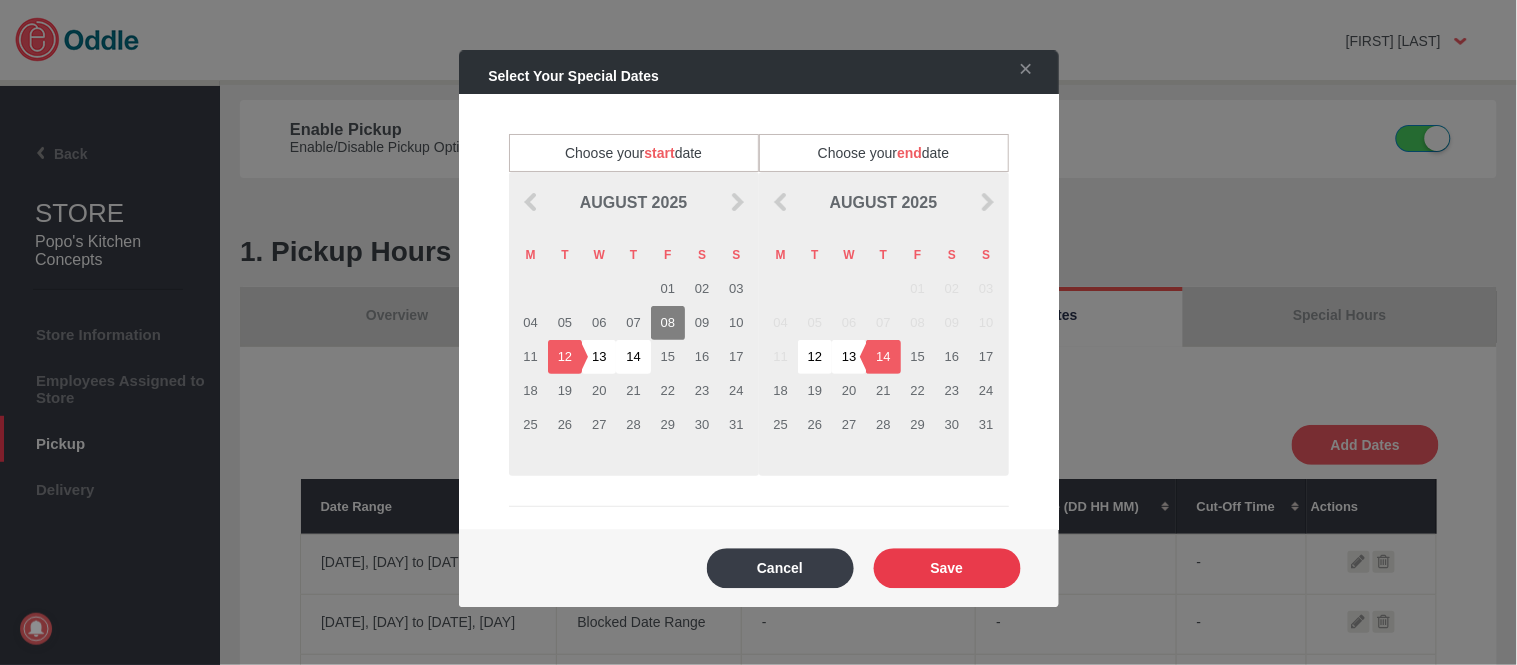 click on "Save" at bounding box center [947, 568] 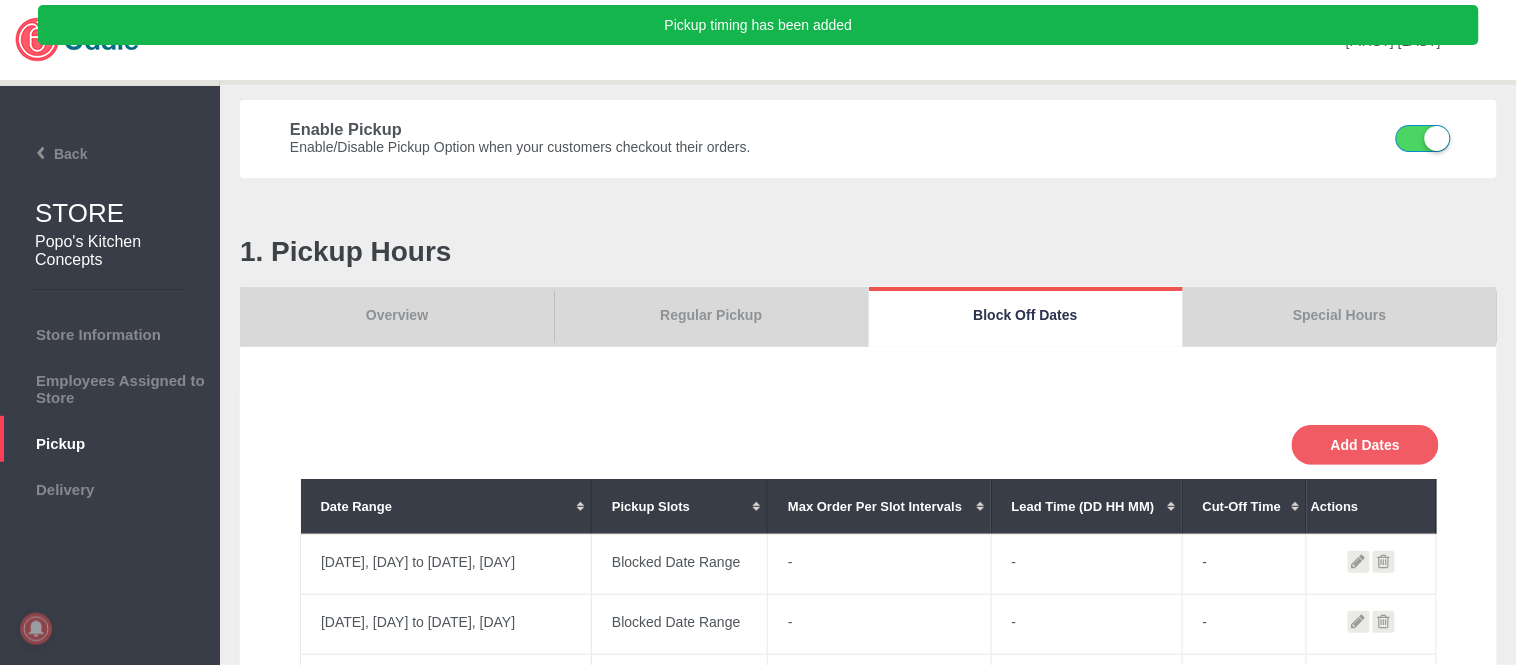 click on "Overview" at bounding box center [397, 317] 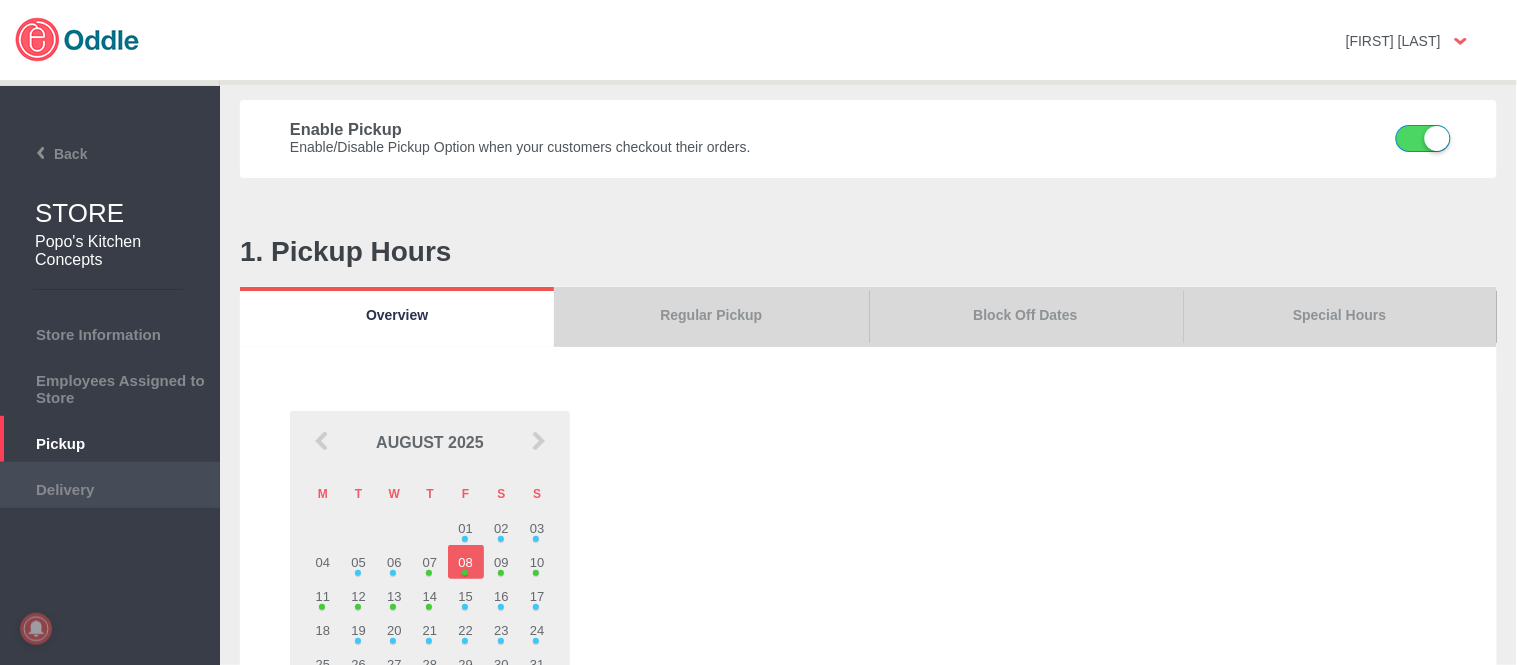 click on "Delivery" at bounding box center (110, 487) 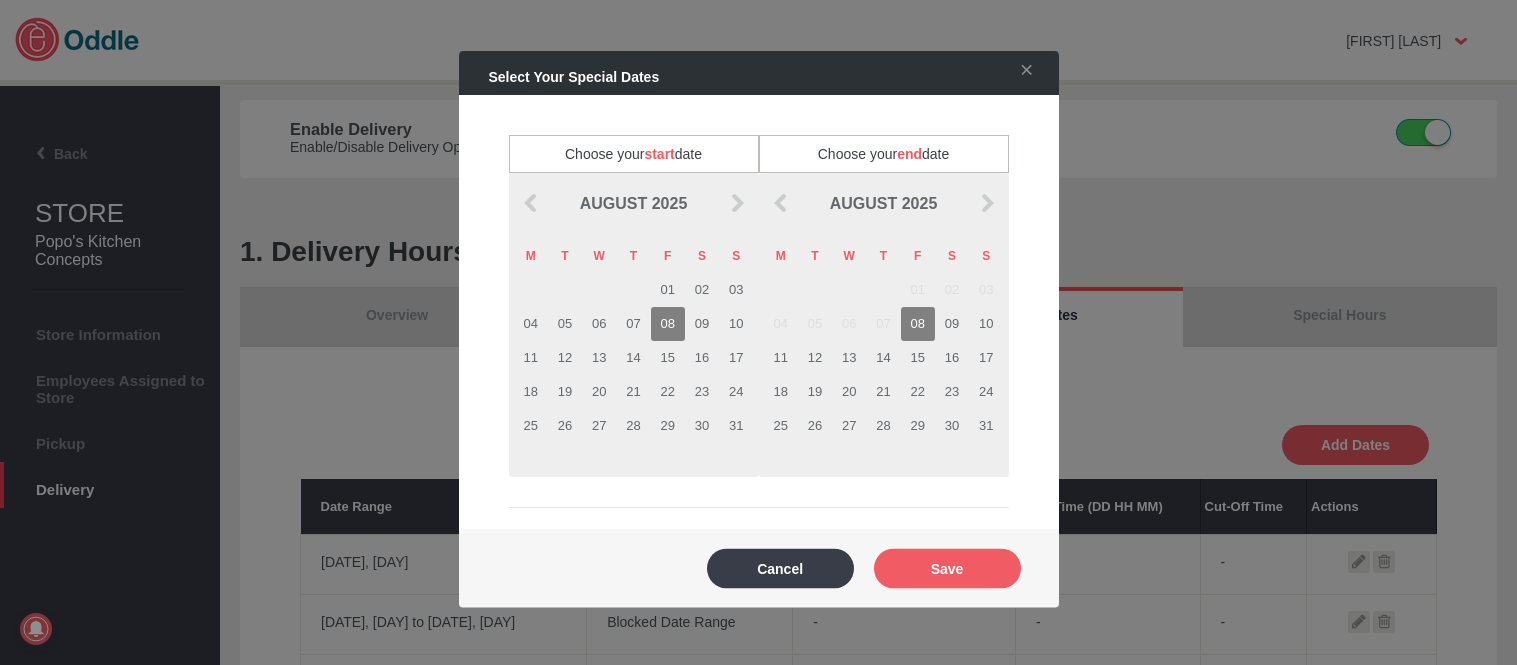 select on "11:00 AM" 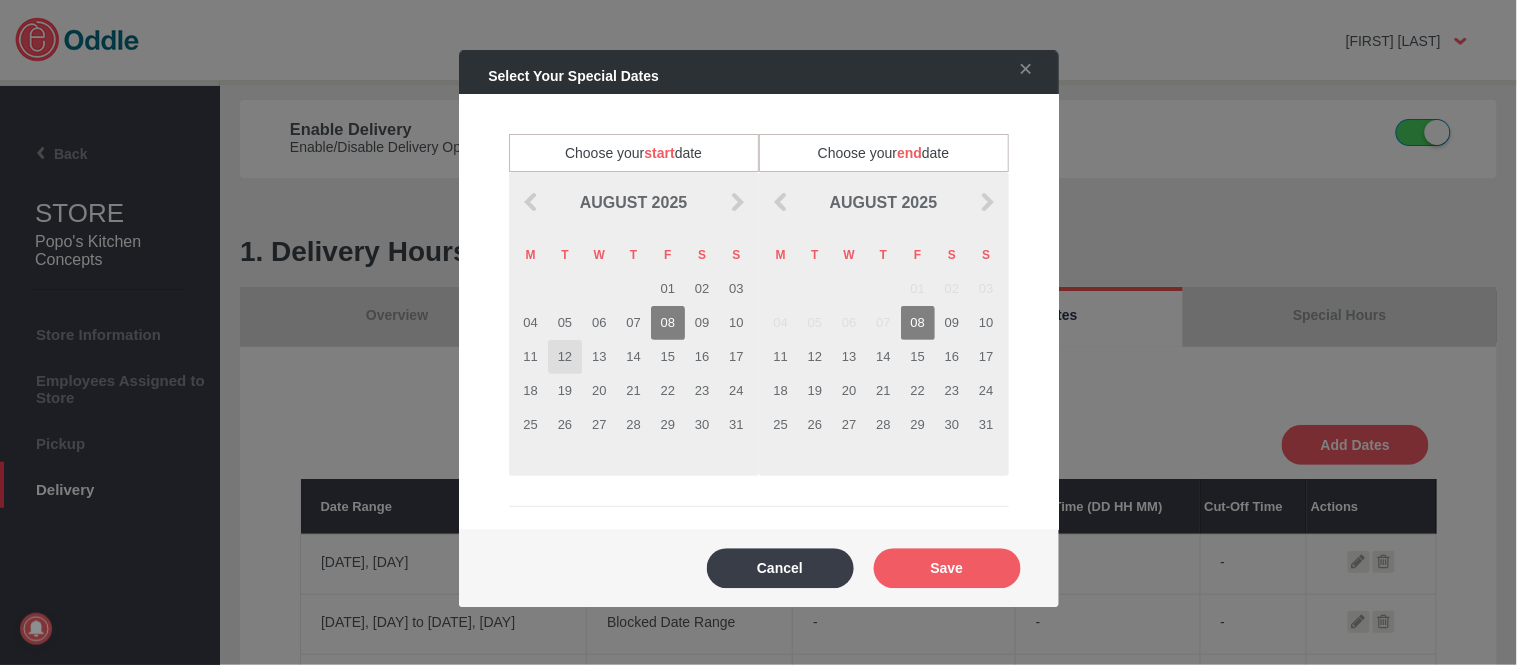 click on "12" at bounding box center [565, 357] 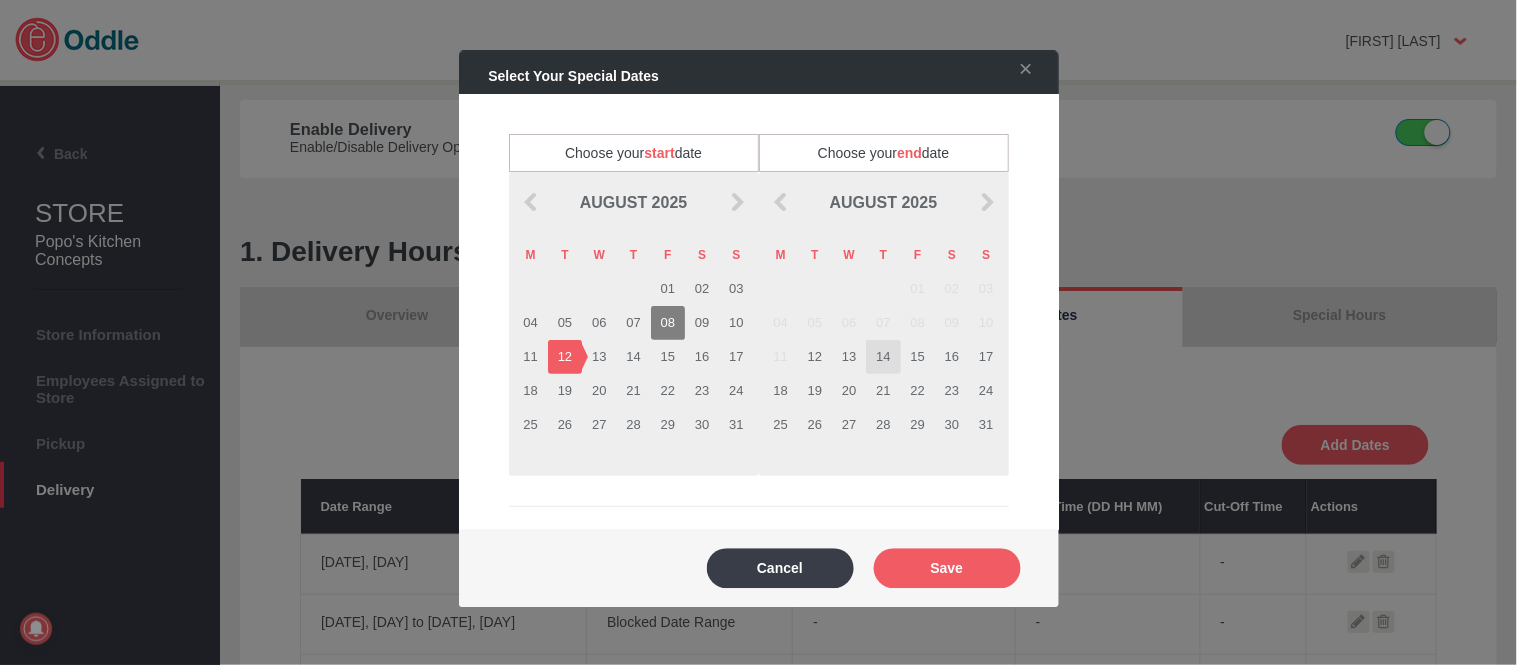 click on "14" at bounding box center [883, 357] 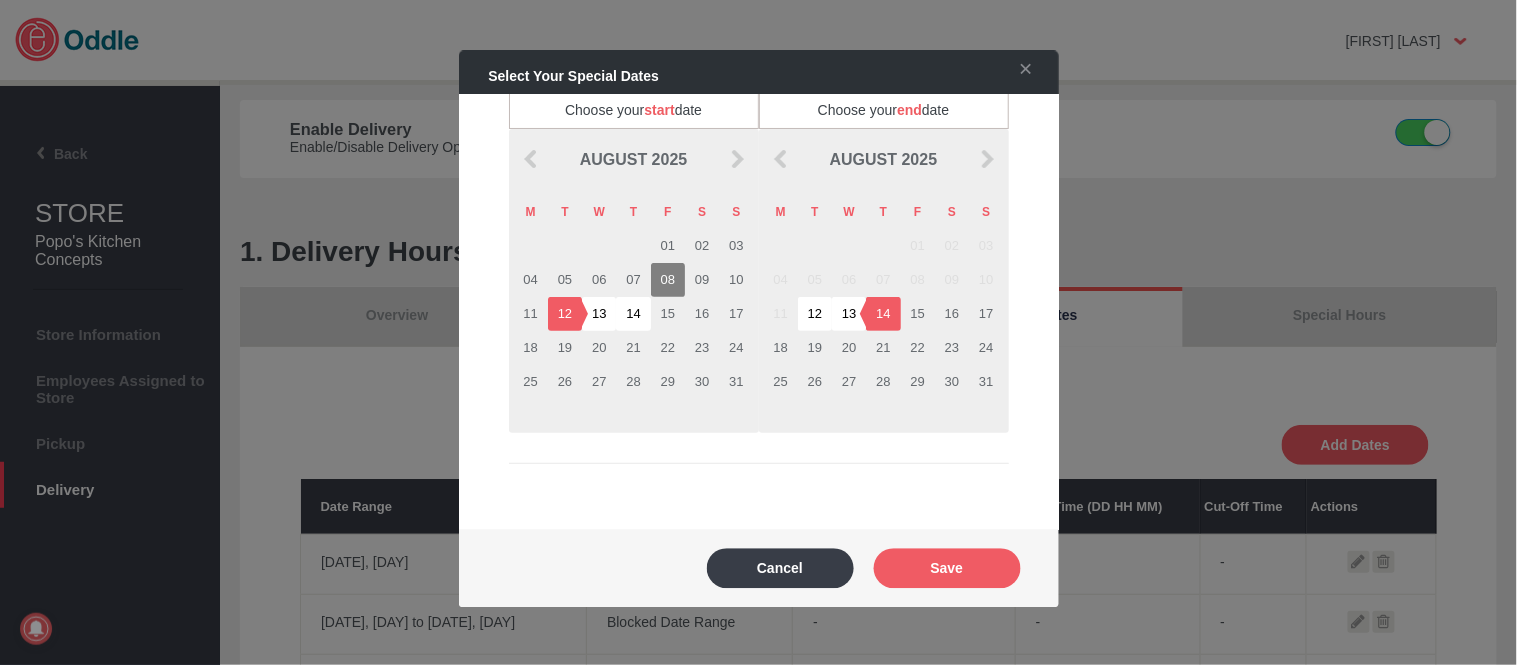scroll, scrollTop: 67, scrollLeft: 0, axis: vertical 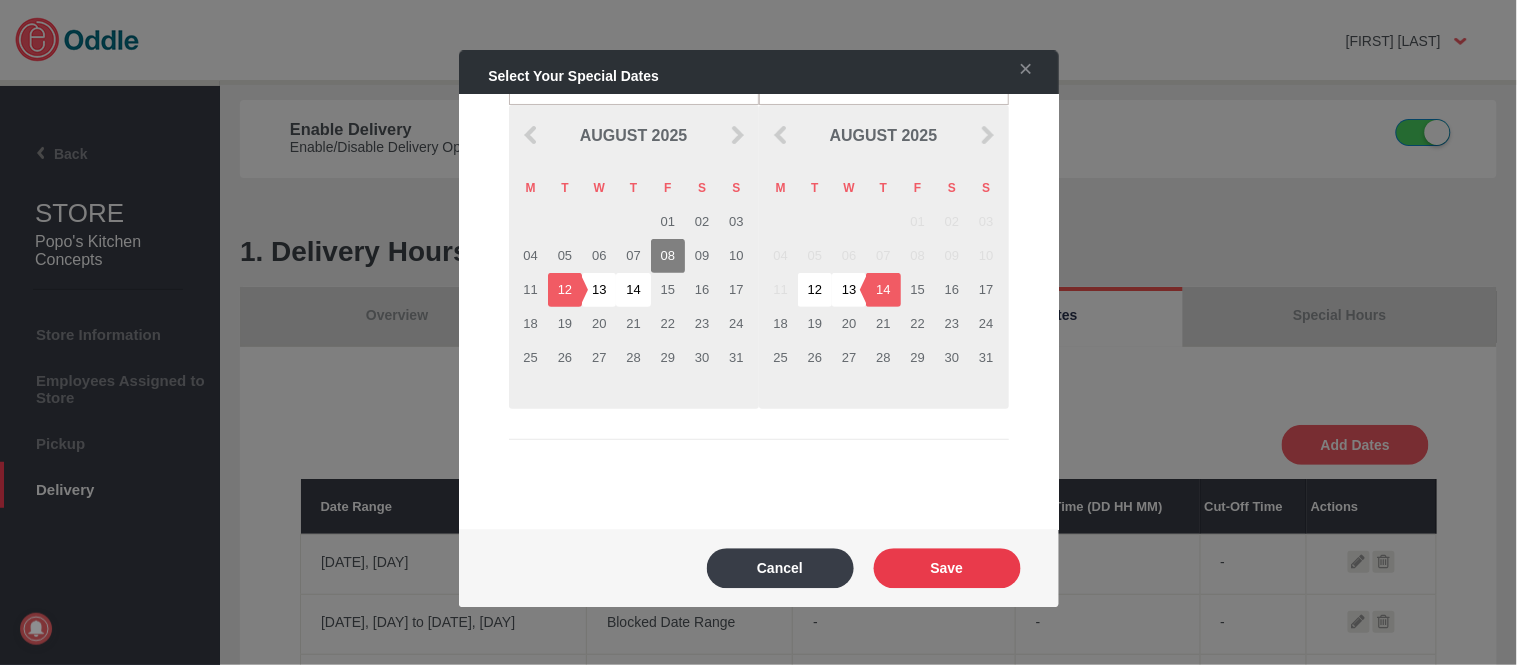click on "Save" at bounding box center (947, 568) 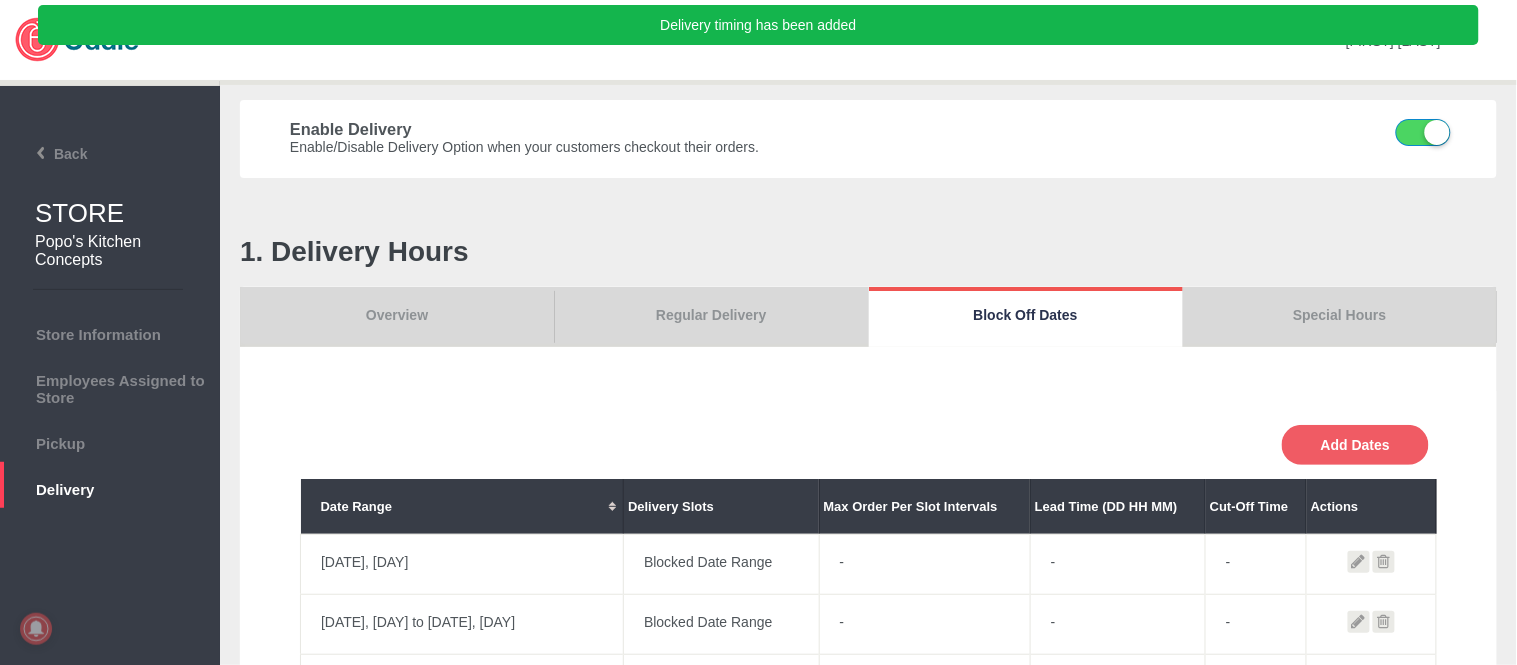 click on "Overview" at bounding box center (397, 317) 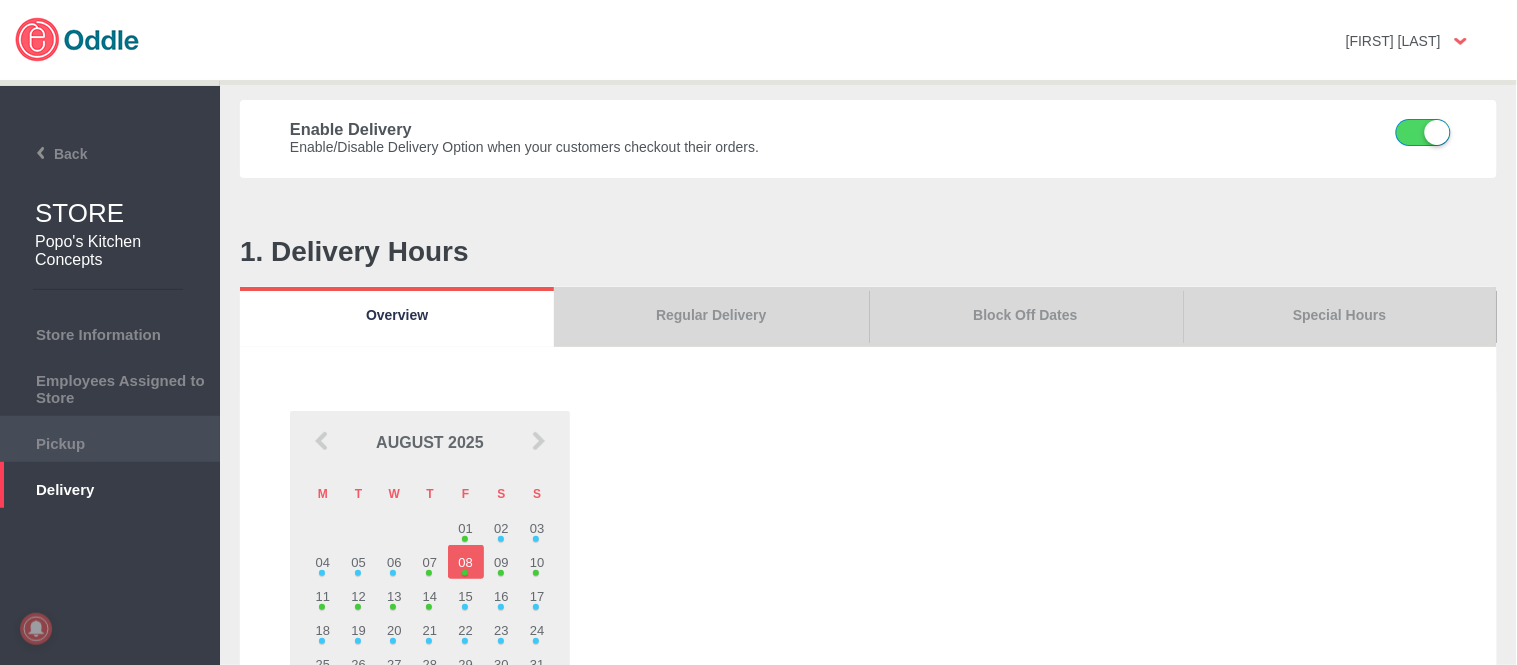 click on "Pickup" at bounding box center (110, 439) 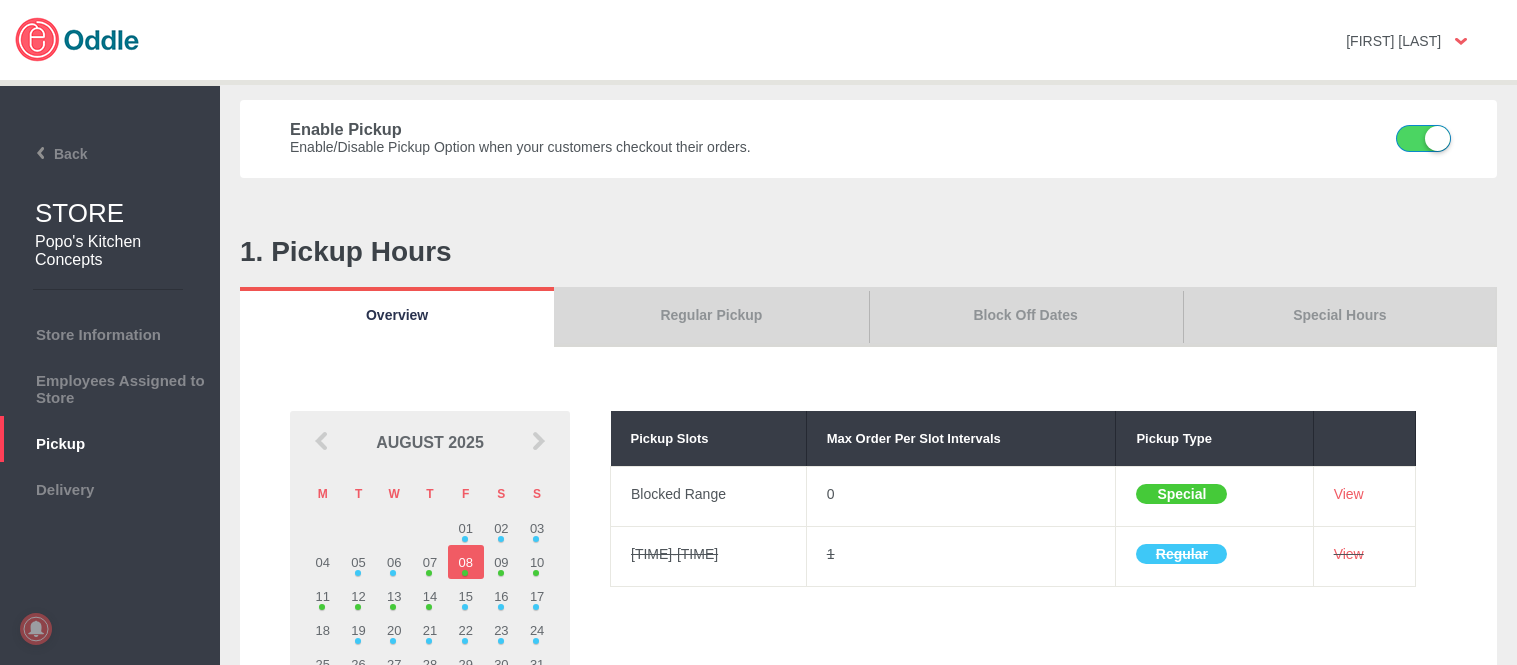 scroll, scrollTop: 0, scrollLeft: 0, axis: both 